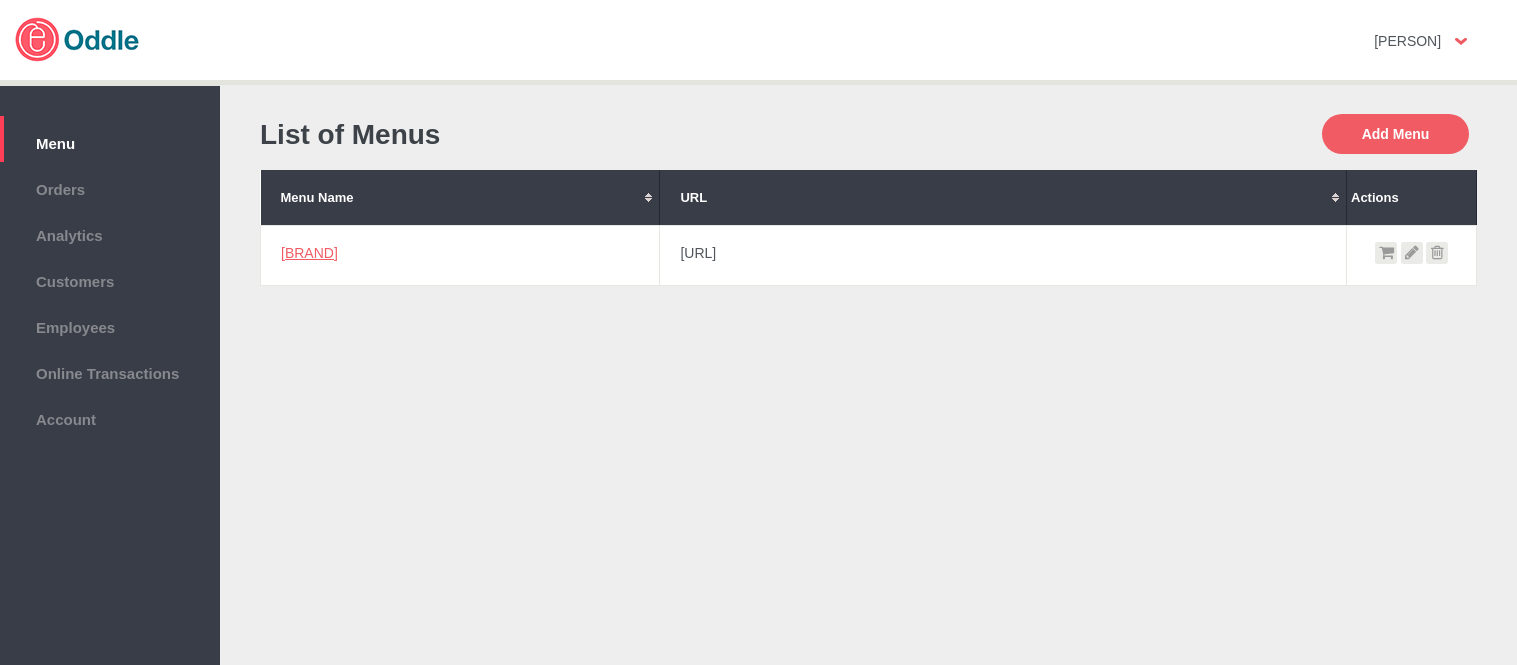 scroll, scrollTop: 0, scrollLeft: 0, axis: both 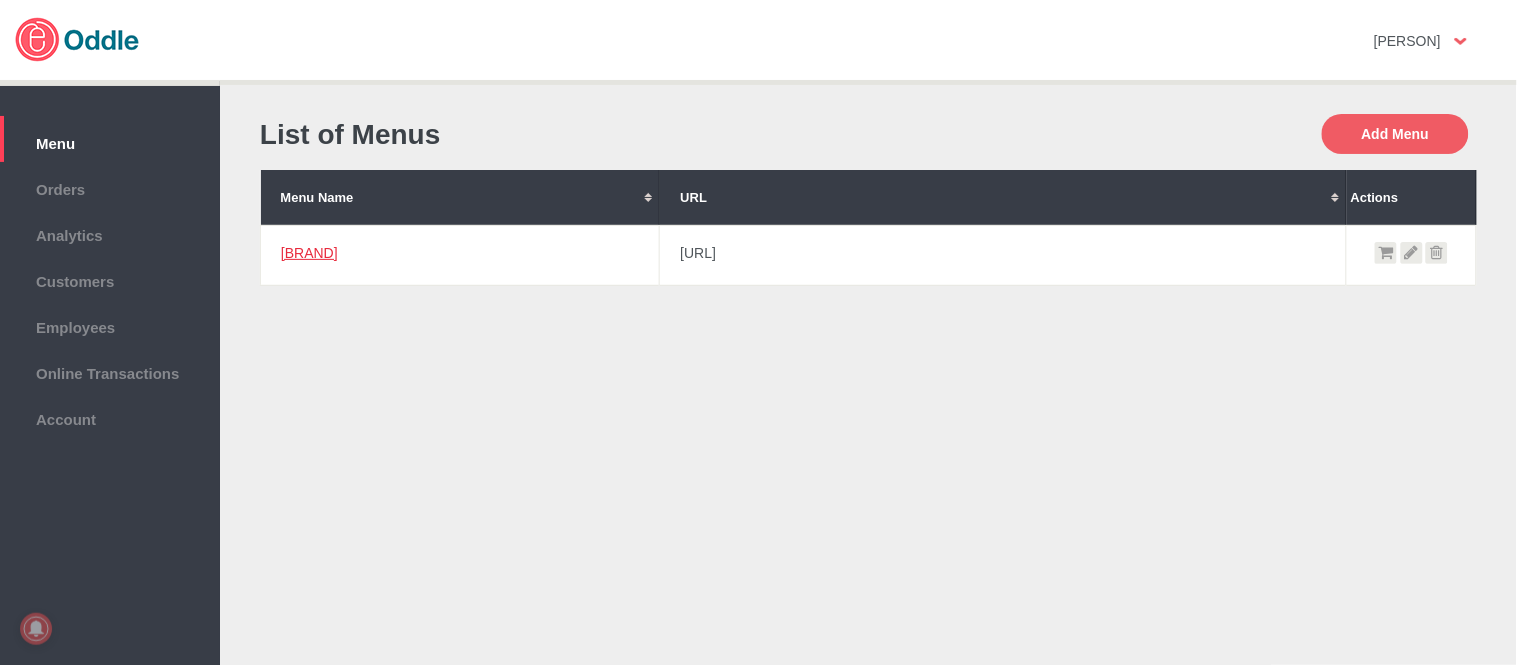 click on "[BRAND]" at bounding box center (309, 253) 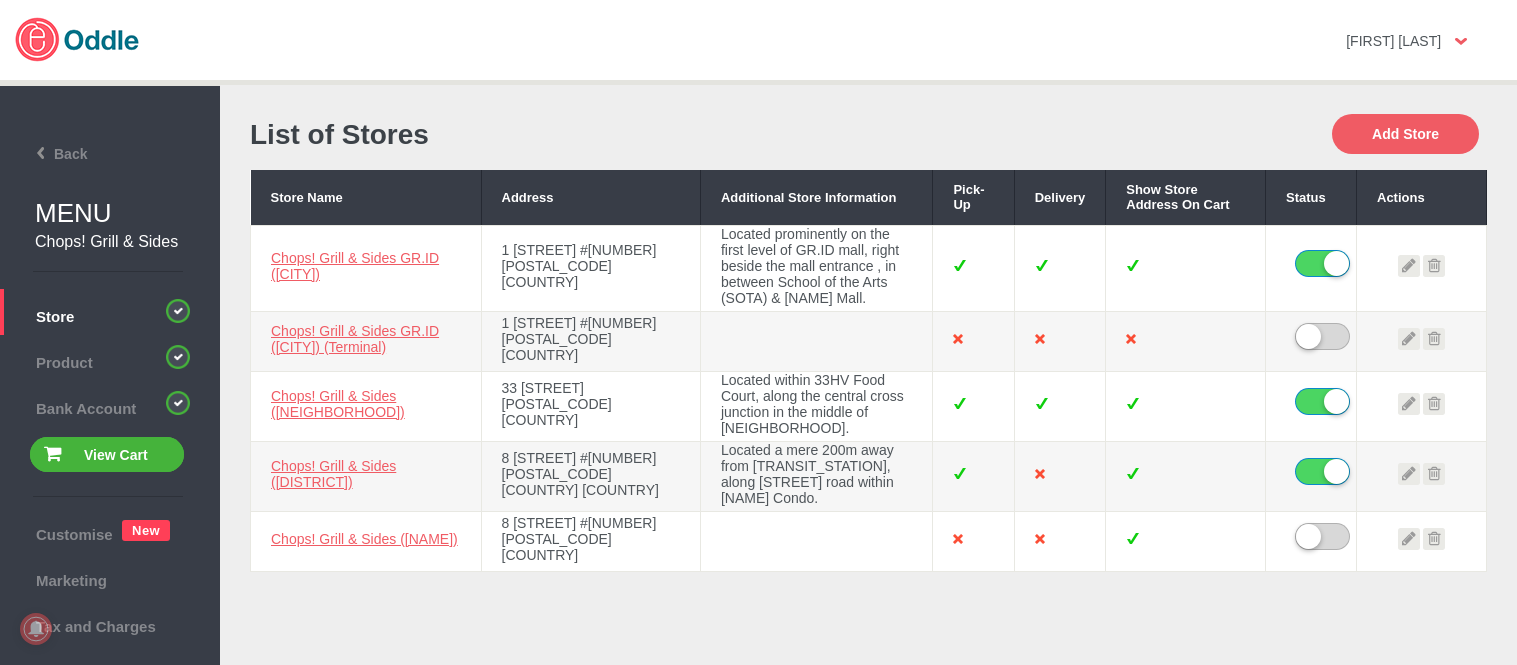 scroll, scrollTop: 0, scrollLeft: 0, axis: both 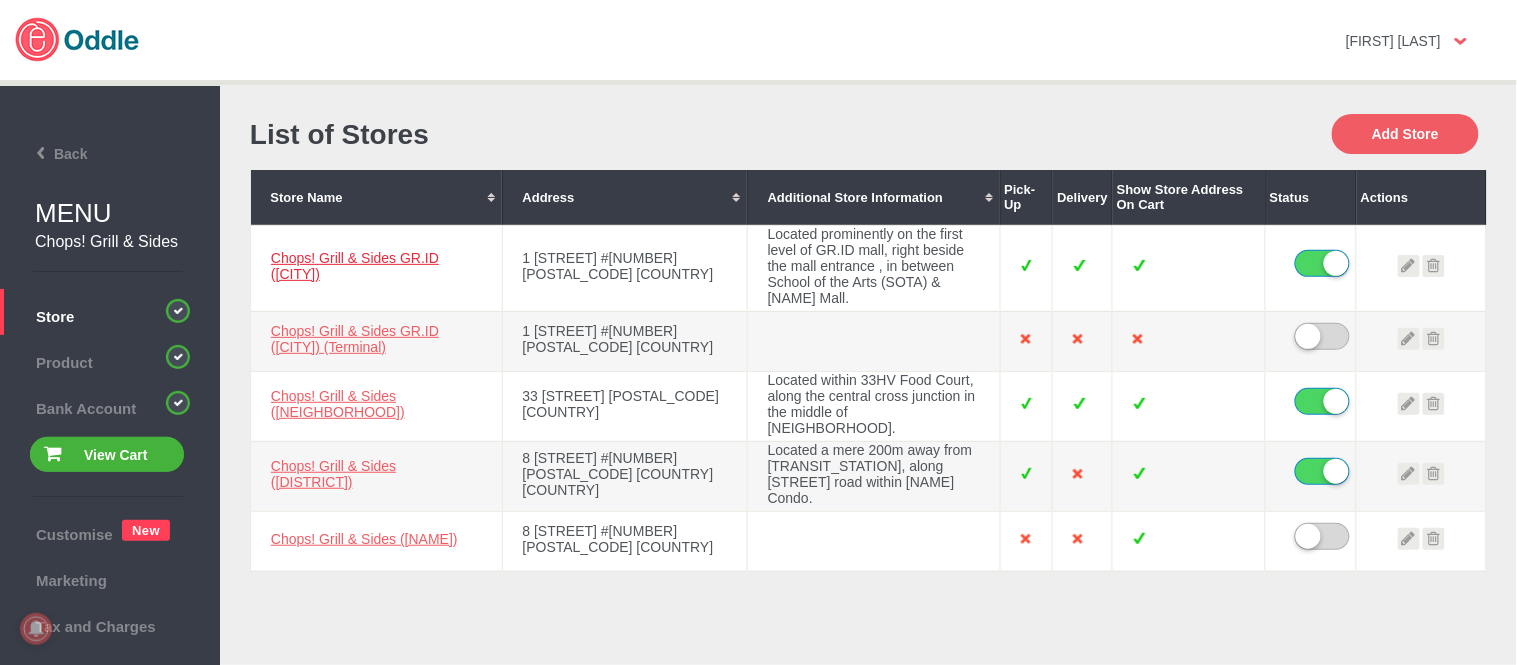 click on "Chops! Grill & Sides GR.ID ([LOCATION])" at bounding box center (355, 266) 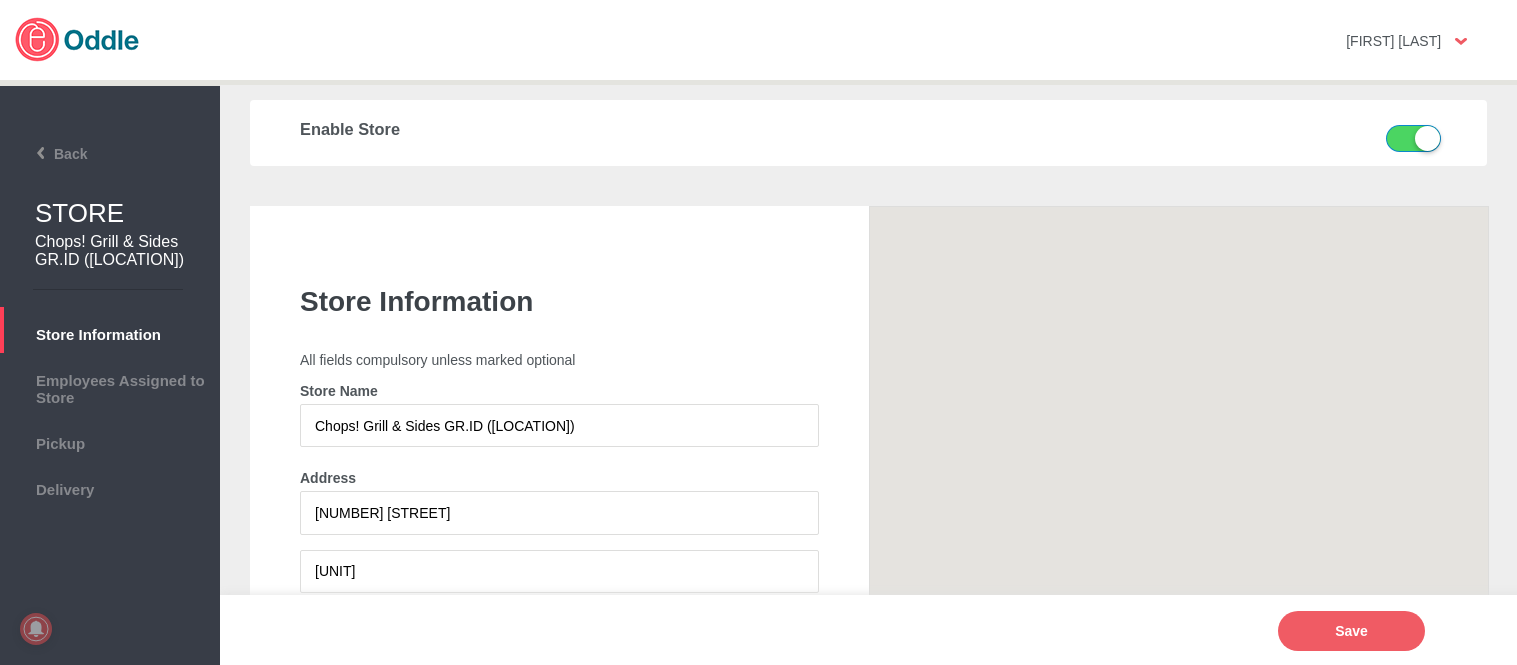 click on "Delivery" at bounding box center [110, 485] 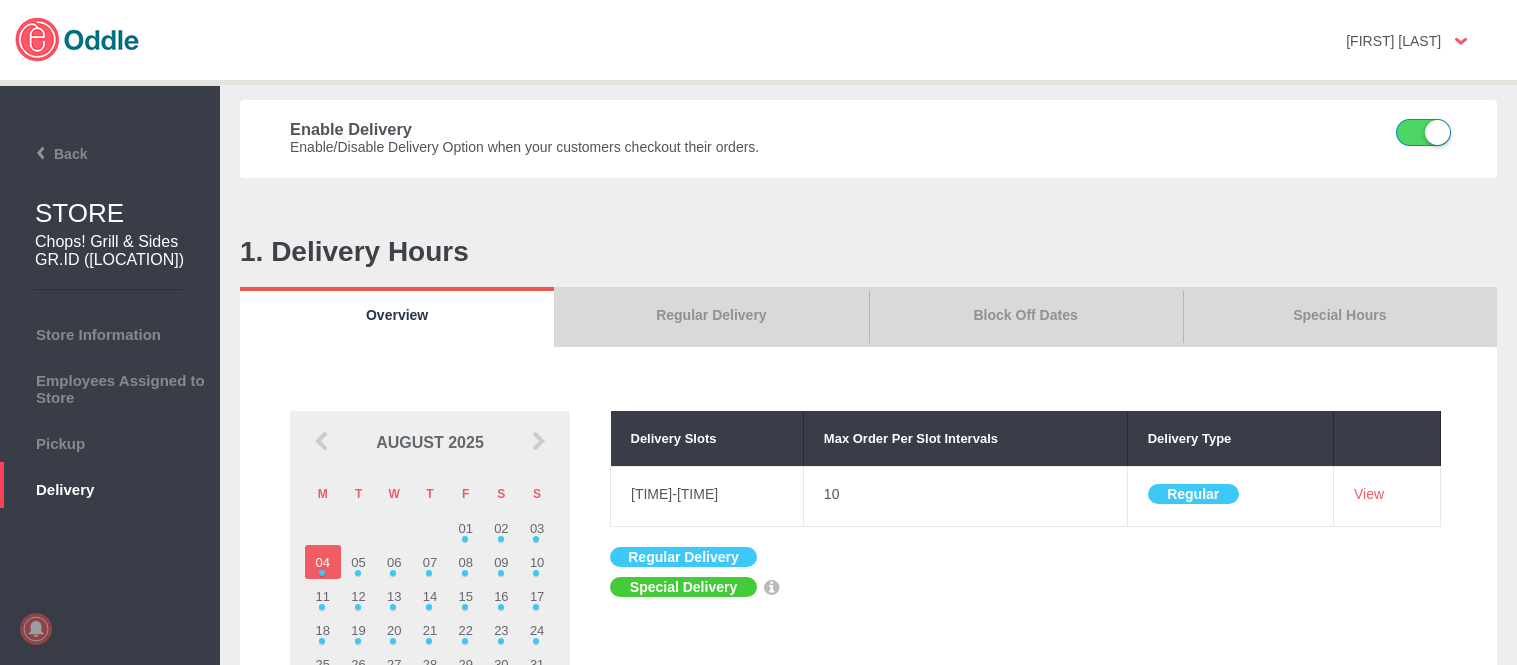 scroll, scrollTop: 0, scrollLeft: 0, axis: both 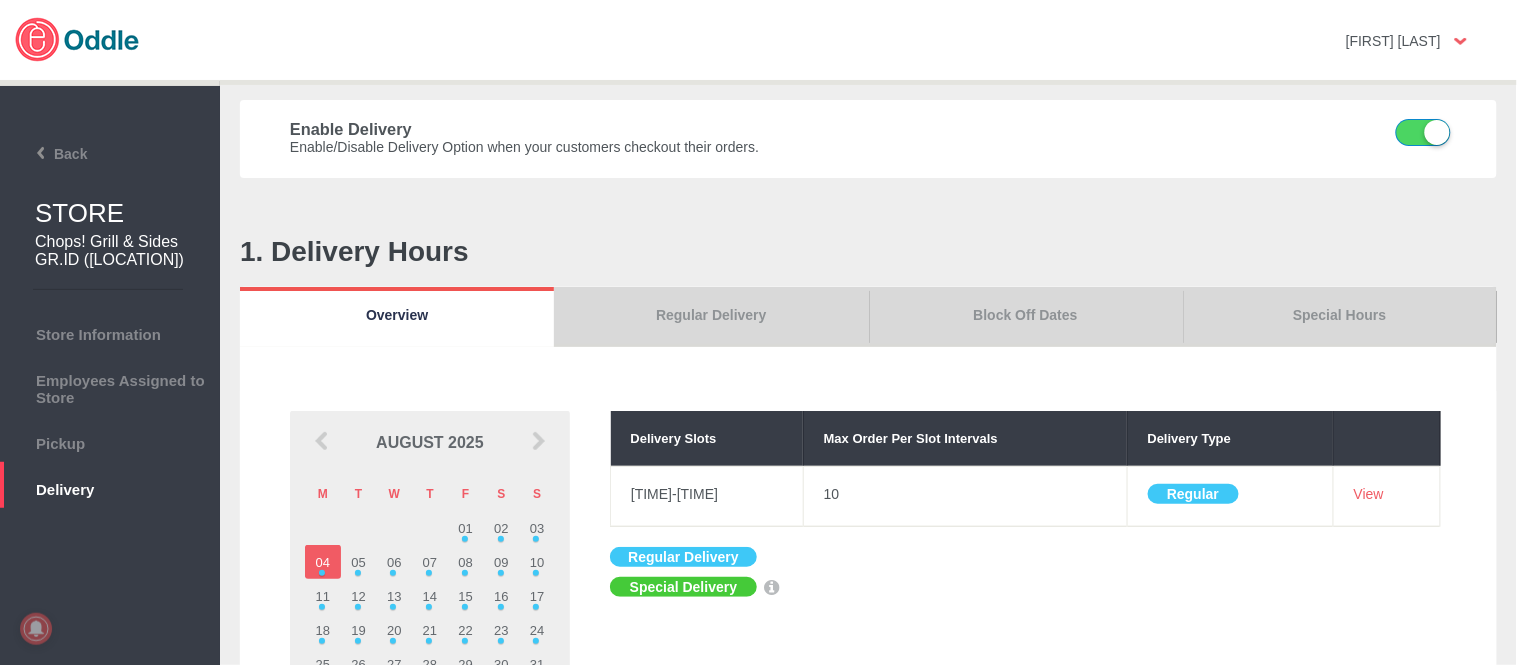 click on "Special Hours" at bounding box center [1340, 317] 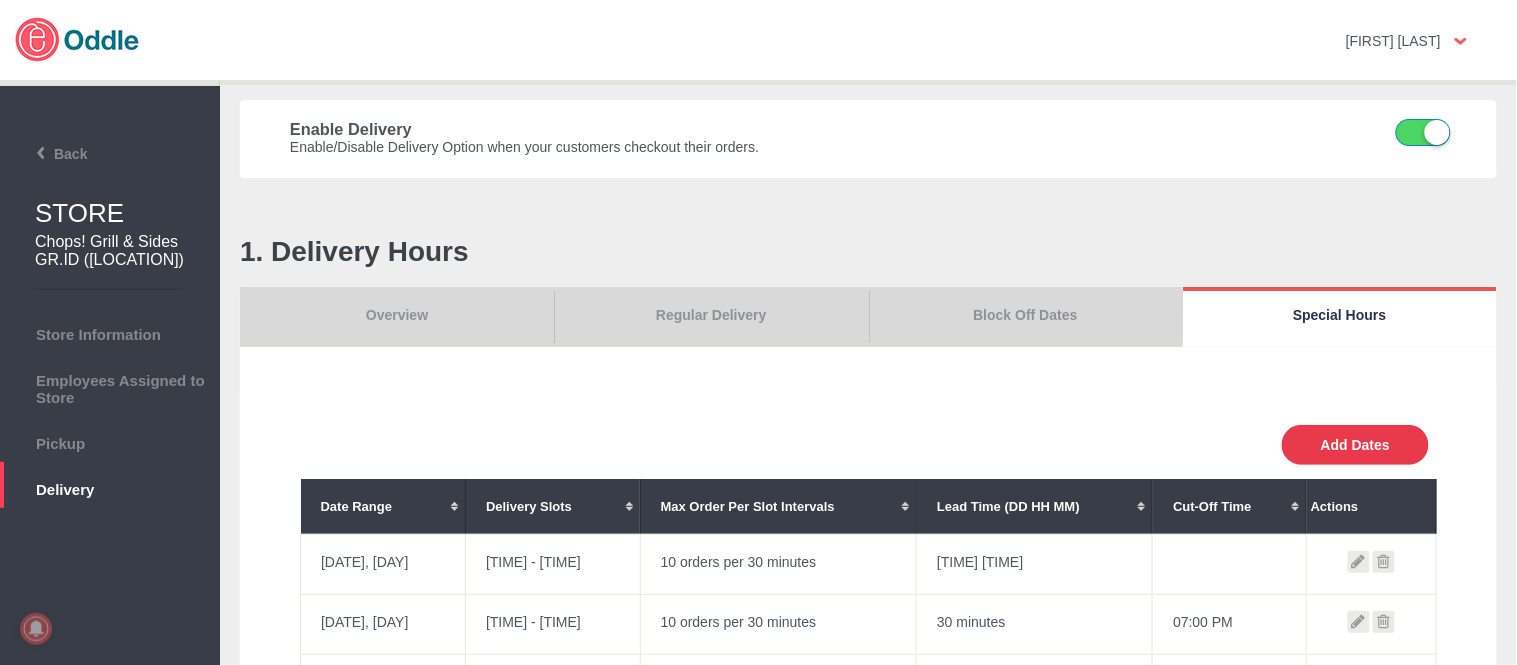 click on "Add Dates" at bounding box center [1355, 445] 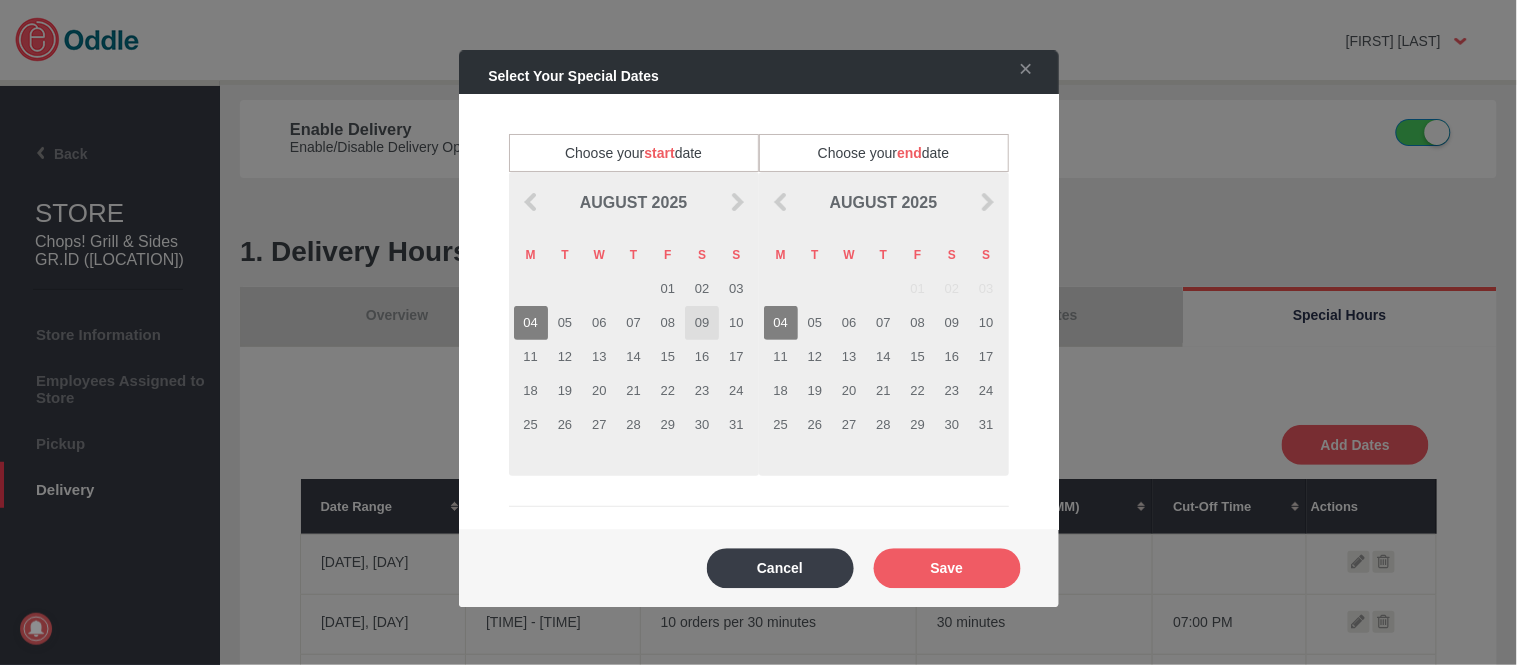 click on "09" at bounding box center (702, 323) 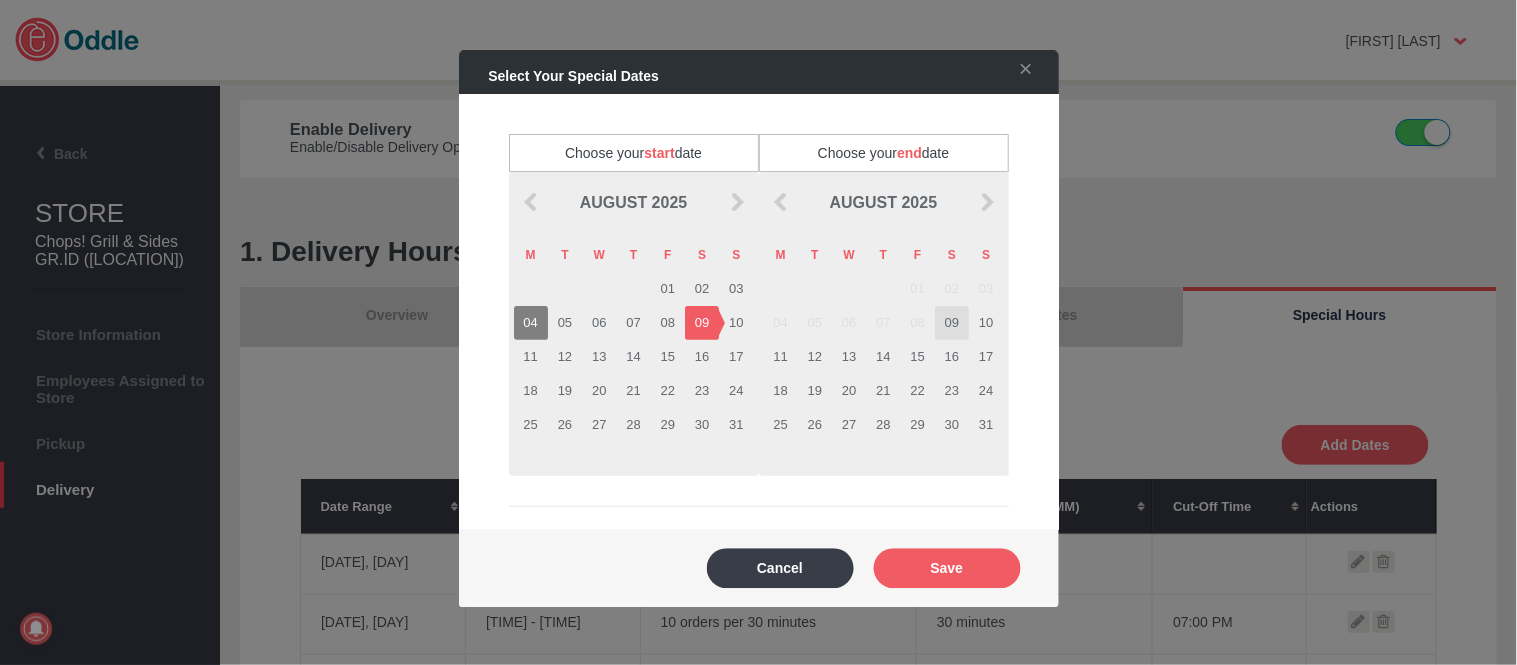 click on "09" at bounding box center (952, 323) 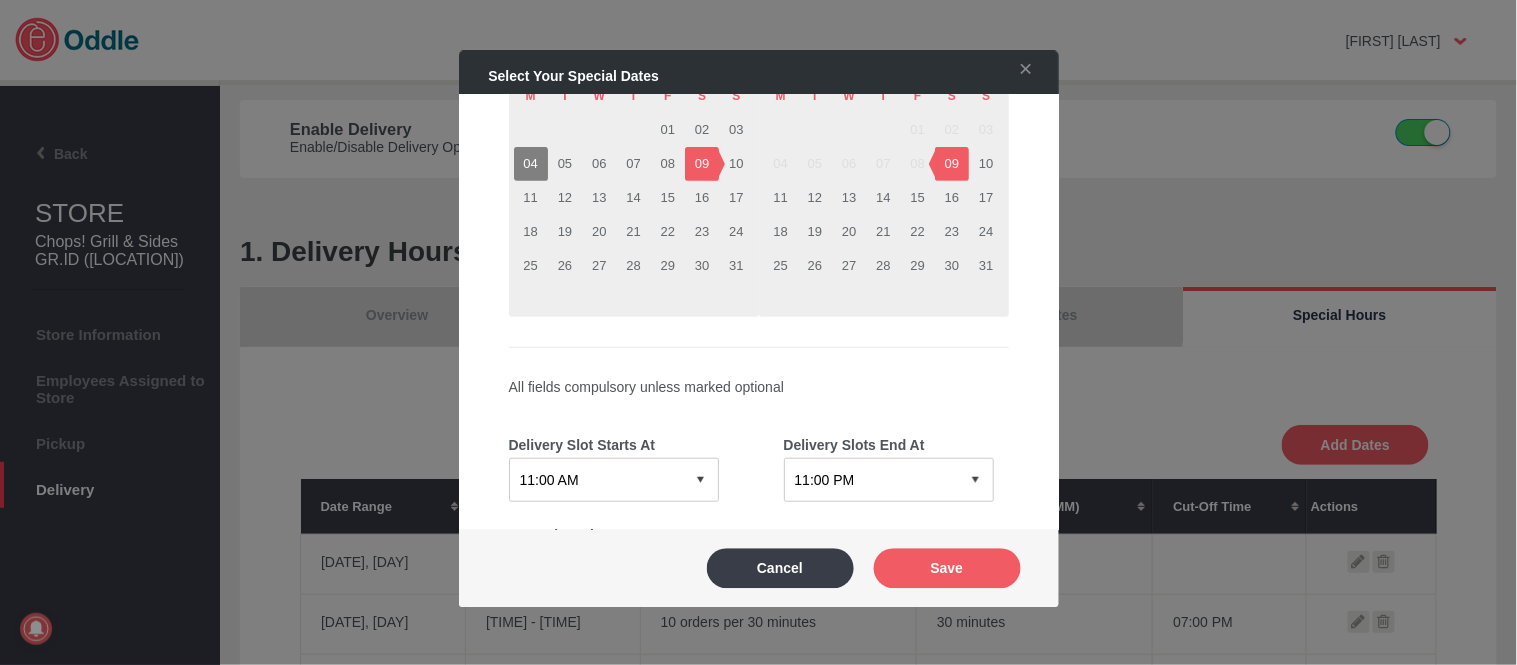 scroll, scrollTop: 444, scrollLeft: 0, axis: vertical 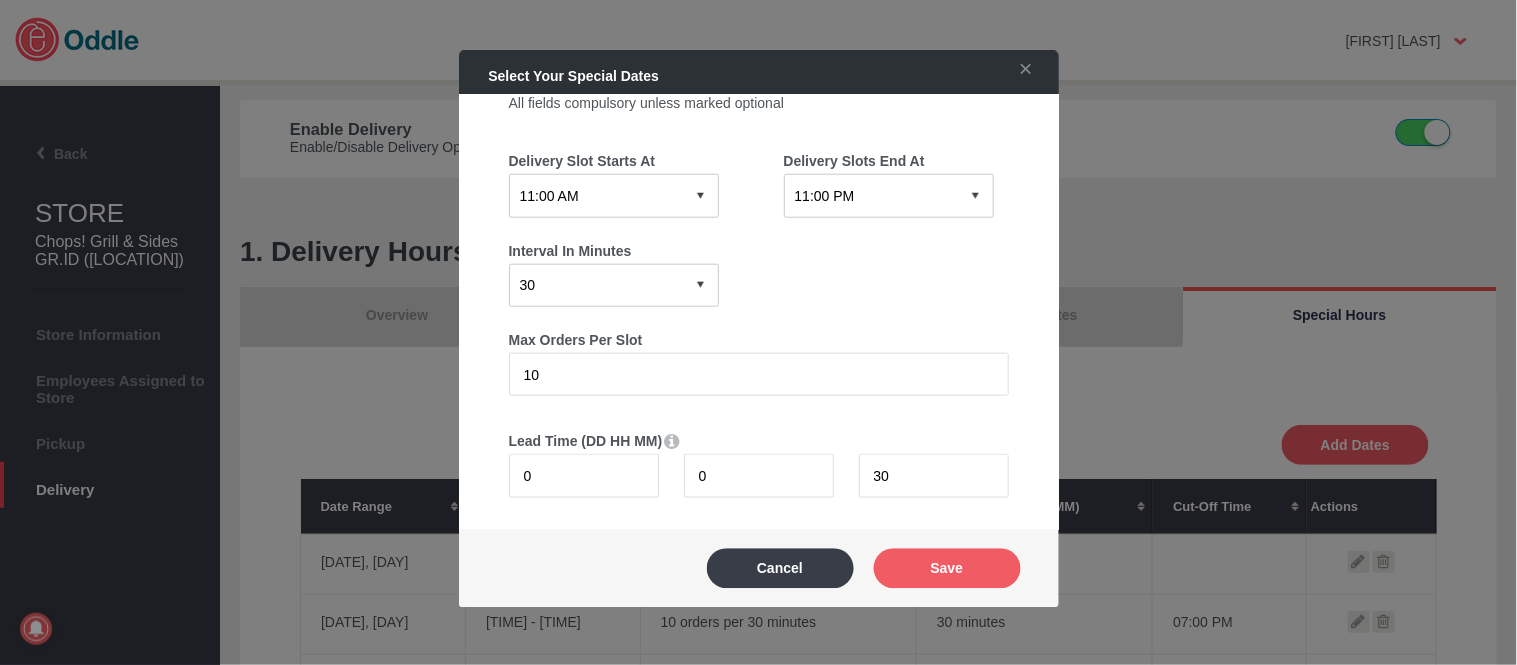 click on "12:15 AM 12:30 AM 12:45 AM 01:00 AM 01:15 AM 01:30 AM 01:45 AM 02:00 AM 02:15 AM 02:30 AM 02:45 AM 03:00 AM 03:15 AM 03:30 AM 03:45 AM 04:00 AM 04:15 AM 04:30 AM 04:45 AM 05:00 AM 05:15 AM 05:30 AM 05:45 AM 06:00 AM 06:15 AM 06:30 AM 06:45 AM 07:00 AM 07:15 AM 07:30 AM 07:45 AM 08:00 AM 08:15 AM 08:30 AM 08:45 AM 09:00 AM 09:15 AM 09:30 AM 09:45 AM 10:00 AM 10:15 AM 10:30 AM 10:45 AM 11:00 AM 11:15 AM 11:30 AM 11:45 AM 12:00 PM 12:15 PM 12:30 PM 12:45 PM 01:00 PM 01:15 PM 01:30 PM 01:45 PM 02:00 PM 02:15 PM 02:30 PM 02:45 PM 03:00 PM 03:15 PM 03:30 PM 03:45 PM 04:00 PM 04:15 PM 04:30 PM 04:45 PM 05:00 PM 05:15 PM 05:30 PM 05:45 PM 06:00 PM 06:15 PM 06:30 PM 06:45 PM 07:00 PM 07:15 PM 07:30 PM 07:45 PM 08:00 PM 08:15 PM 08:30 PM 08:45 PM 09:00 PM 09:15 PM 09:30 PM 09:45 PM 10:00 PM 10:15 PM 10:30 PM 10:45 PM 11:00 PM 11:15 PM 11:30 PM 11:45 PM" at bounding box center (614, 195) 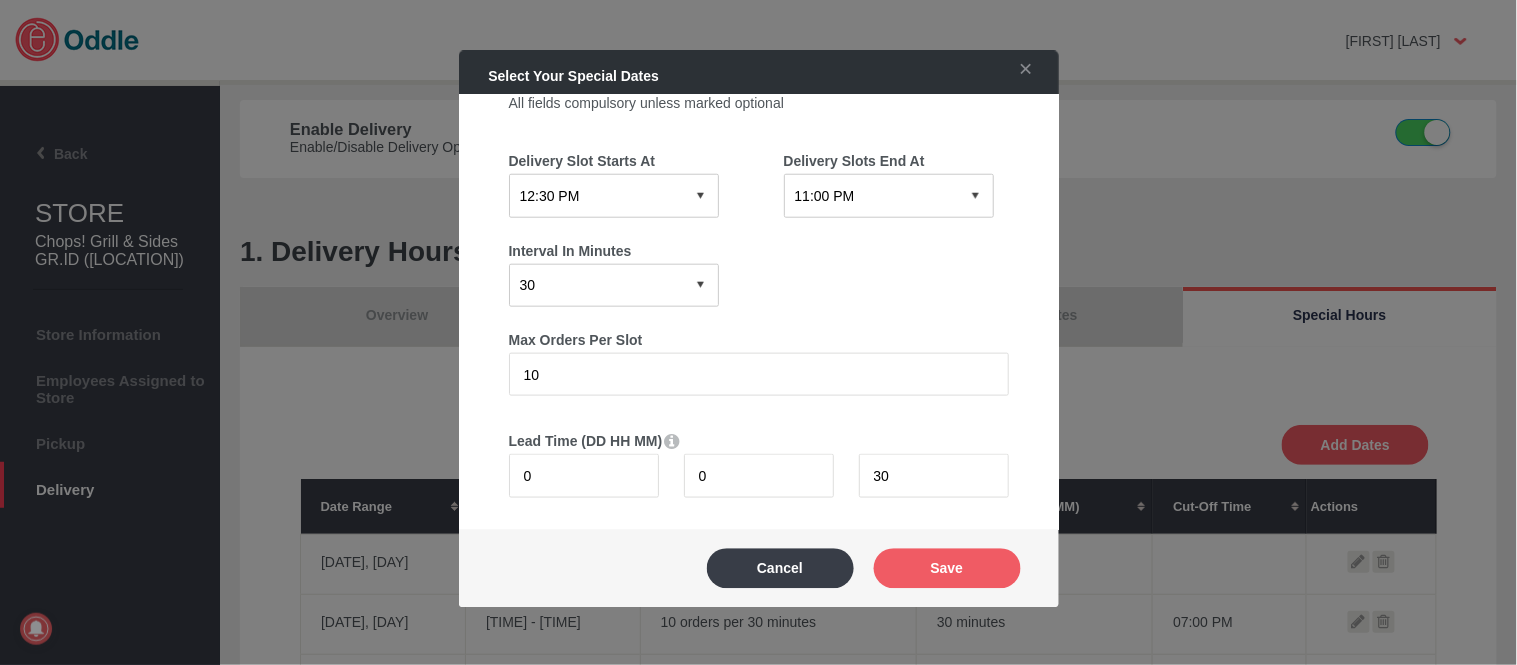 click on "12:15 AM 12:30 AM 12:45 AM 01:00 AM 01:15 AM 01:30 AM 01:45 AM 02:00 AM 02:15 AM 02:30 AM 02:45 AM 03:00 AM 03:15 AM 03:30 AM 03:45 AM 04:00 AM 04:15 AM 04:30 AM 04:45 AM 05:00 AM 05:15 AM 05:30 AM 05:45 AM 06:00 AM 06:15 AM 06:30 AM 06:45 AM 07:00 AM 07:15 AM 07:30 AM 07:45 AM 08:00 AM 08:15 AM 08:30 AM 08:45 AM 09:00 AM 09:15 AM 09:30 AM 09:45 AM 10:00 AM 10:15 AM 10:30 AM 10:45 AM 11:00 AM 11:15 AM 11:30 AM 11:45 AM 12:00 PM 12:15 PM 12:30 PM 12:45 PM 01:00 PM 01:15 PM 01:30 PM 01:45 PM 02:00 PM 02:15 PM 02:30 PM 02:45 PM 03:00 PM 03:15 PM 03:30 PM 03:45 PM 04:00 PM 04:15 PM 04:30 PM 04:45 PM 05:00 PM 05:15 PM 05:30 PM 05:45 PM 06:00 PM 06:15 PM 06:30 PM 06:45 PM 07:00 PM 07:15 PM 07:30 PM 07:45 PM 08:00 PM 08:15 PM 08:30 PM 08:45 PM 09:00 PM 09:15 PM 09:30 PM 09:45 PM 10:00 PM 10:15 PM 10:30 PM 10:45 PM 11:00 PM 11:15 PM 11:30 PM 11:45 PM" at bounding box center [614, 195] 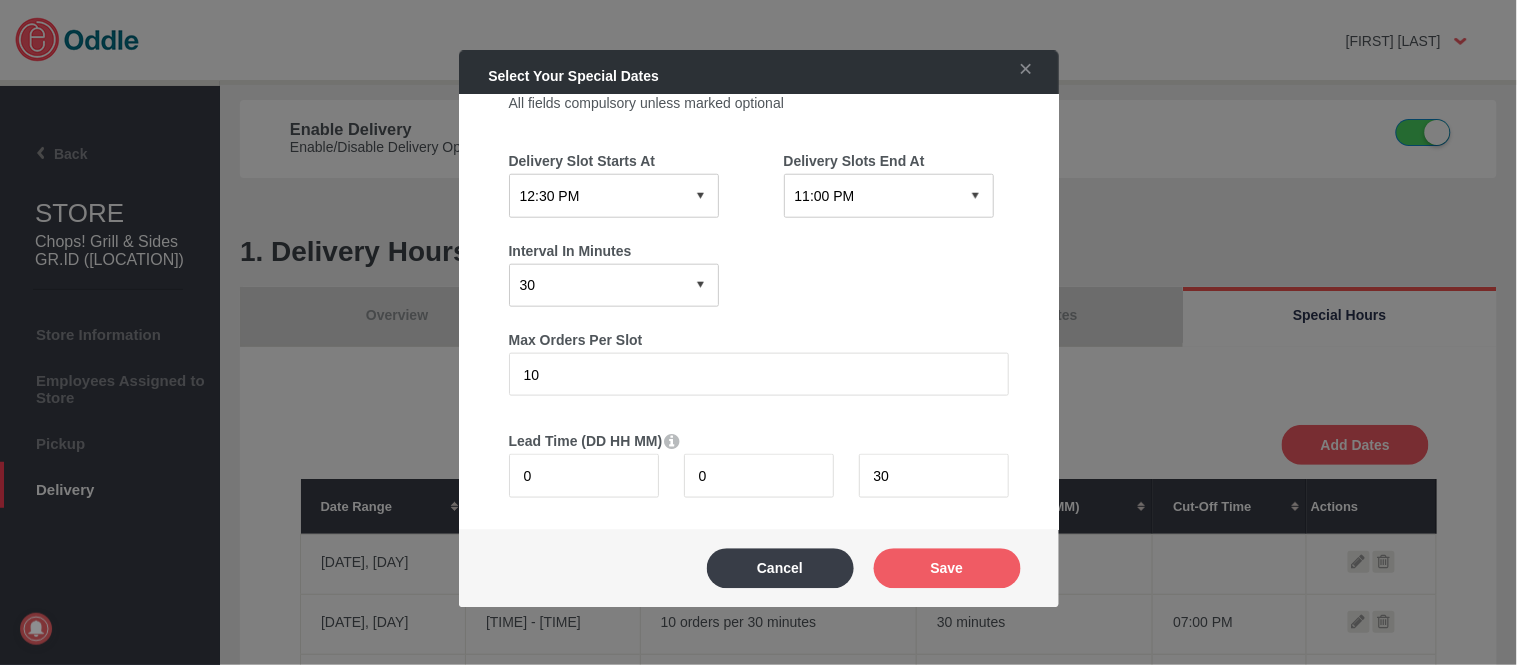 click on "12:15 AM 12:30 AM 12:45 AM 01:00 AM 01:15 AM 01:30 AM 01:45 AM 02:00 AM 02:15 AM 02:30 AM 02:45 AM 03:00 AM 03:15 AM 03:30 AM 03:45 AM 04:00 AM 04:15 AM 04:30 AM 04:45 AM 05:00 AM 05:15 AM 05:30 AM 05:45 AM 06:00 AM 06:15 AM 06:30 AM 06:45 AM 07:00 AM 07:15 AM 07:30 AM 07:45 AM 08:00 AM 08:15 AM 08:30 AM 08:45 AM 09:00 AM 09:15 AM 09:30 AM 09:45 AM 10:00 AM 10:15 AM 10:30 AM 10:45 AM 11:00 AM 11:15 AM 11:30 AM 11:45 AM 12:00 PM 12:15 PM 12:30 PM 12:45 PM 01:00 PM 01:15 PM 01:30 PM 01:45 PM 02:00 PM 02:15 PM 02:30 PM 02:45 PM 03:00 PM 03:15 PM 03:30 PM 03:45 PM 04:00 PM 04:15 PM 04:30 PM 04:45 PM 05:00 PM 05:15 PM 05:30 PM 05:45 PM 06:00 PM 06:15 PM 06:30 PM 06:45 PM 07:00 PM 07:15 PM 07:30 PM 07:45 PM 08:00 PM 08:15 PM 08:30 PM 08:45 PM 09:00 PM 09:15 PM 09:30 PM 09:45 PM 10:00 PM 10:15 PM 10:30 PM 10:45 PM 11:00 PM 11:15 PM 11:30 PM 11:45 PM" at bounding box center [889, 195] 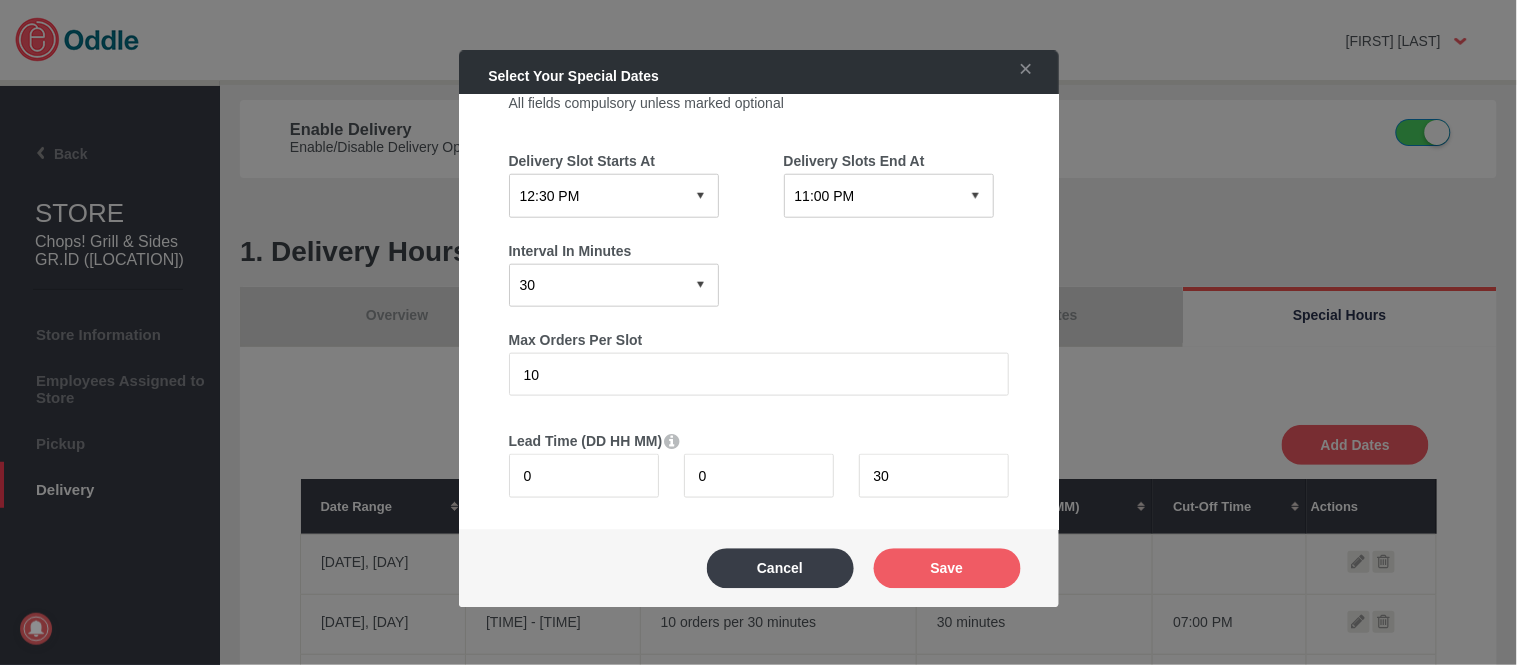 click on "12:15 AM 12:30 AM 12:45 AM 01:00 AM 01:15 AM 01:30 AM 01:45 AM 02:00 AM 02:15 AM 02:30 AM 02:45 AM 03:00 AM 03:15 AM 03:30 AM 03:45 AM 04:00 AM 04:15 AM 04:30 AM 04:45 AM 05:00 AM 05:15 AM 05:30 AM 05:45 AM 06:00 AM 06:15 AM 06:30 AM 06:45 AM 07:00 AM 07:15 AM 07:30 AM 07:45 AM 08:00 AM 08:15 AM 08:30 AM 08:45 AM 09:00 AM 09:15 AM 09:30 AM 09:45 AM 10:00 AM 10:15 AM 10:30 AM 10:45 AM 11:00 AM 11:15 AM 11:30 AM 11:45 AM 12:00 PM 12:15 PM 12:30 PM 12:45 PM 01:00 PM 01:15 PM 01:30 PM 01:45 PM 02:00 PM 02:15 PM 02:30 PM 02:45 PM 03:00 PM 03:15 PM 03:30 PM 03:45 PM 04:00 PM 04:15 PM 04:30 PM 04:45 PM 05:00 PM 05:15 PM 05:30 PM 05:45 PM 06:00 PM 06:15 PM 06:30 PM 06:45 PM 07:00 PM 07:15 PM 07:30 PM 07:45 PM 08:00 PM 08:15 PM 08:30 PM 08:45 PM 09:00 PM 09:15 PM 09:30 PM 09:45 PM 10:00 PM 10:15 PM 10:30 PM 10:45 PM 11:00 PM 11:15 PM 11:30 PM 11:45 PM" at bounding box center [889, 195] 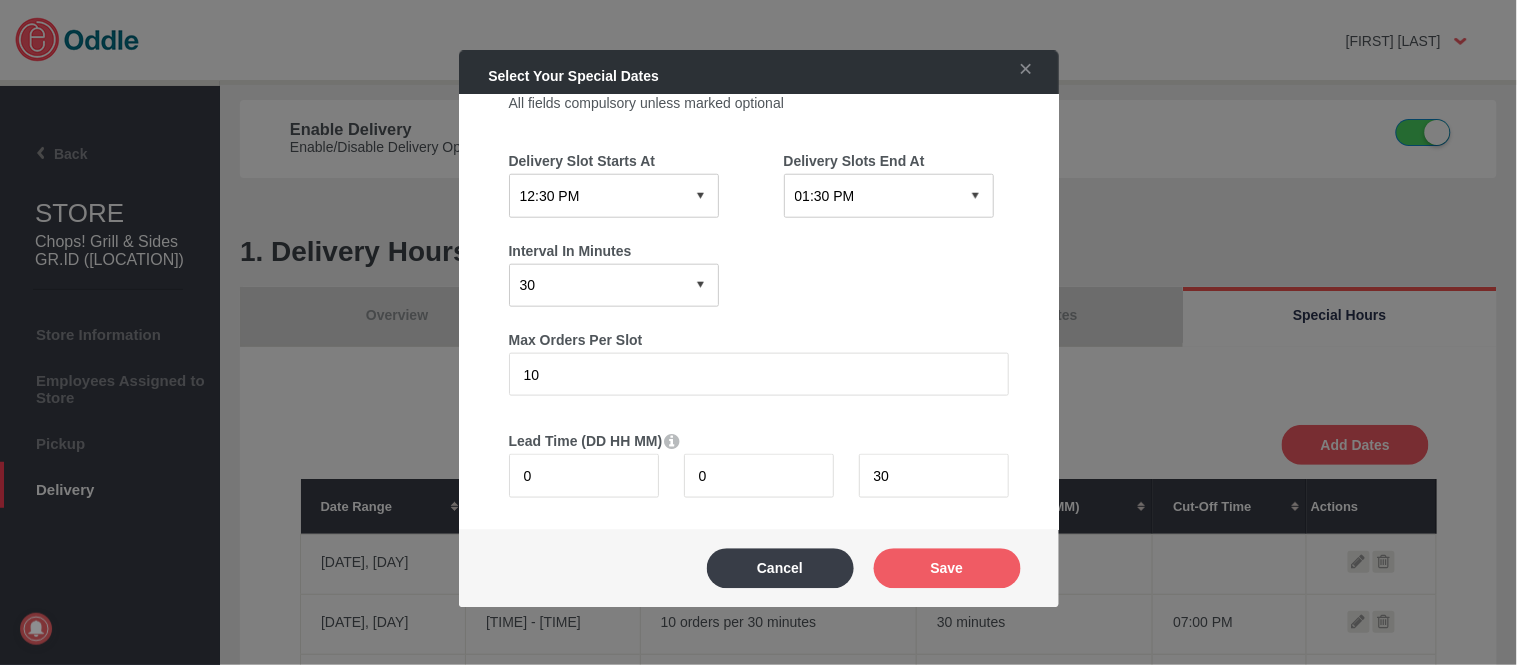 click on "12:15 AM 12:30 AM 12:45 AM 01:00 AM 01:15 AM 01:30 AM 01:45 AM 02:00 AM 02:15 AM 02:30 AM 02:45 AM 03:00 AM 03:15 AM 03:30 AM 03:45 AM 04:00 AM 04:15 AM 04:30 AM 04:45 AM 05:00 AM 05:15 AM 05:30 AM 05:45 AM 06:00 AM 06:15 AM 06:30 AM 06:45 AM 07:00 AM 07:15 AM 07:30 AM 07:45 AM 08:00 AM 08:15 AM 08:30 AM 08:45 AM 09:00 AM 09:15 AM 09:30 AM 09:45 AM 10:00 AM 10:15 AM 10:30 AM 10:45 AM 11:00 AM 11:15 AM 11:30 AM 11:45 AM 12:00 PM 12:15 PM 12:30 PM 12:45 PM 01:00 PM 01:15 PM 01:30 PM 01:45 PM 02:00 PM 02:15 PM 02:30 PM 02:45 PM 03:00 PM 03:15 PM 03:30 PM 03:45 PM 04:00 PM 04:15 PM 04:30 PM 04:45 PM 05:00 PM 05:15 PM 05:30 PM 05:45 PM 06:00 PM 06:15 PM 06:30 PM 06:45 PM 07:00 PM 07:15 PM 07:30 PM 07:45 PM 08:00 PM 08:15 PM 08:30 PM 08:45 PM 09:00 PM 09:15 PM 09:30 PM 09:45 PM 10:00 PM 10:15 PM 10:30 PM 10:45 PM 11:00 PM 11:15 PM 11:30 PM 11:45 PM" at bounding box center [889, 195] 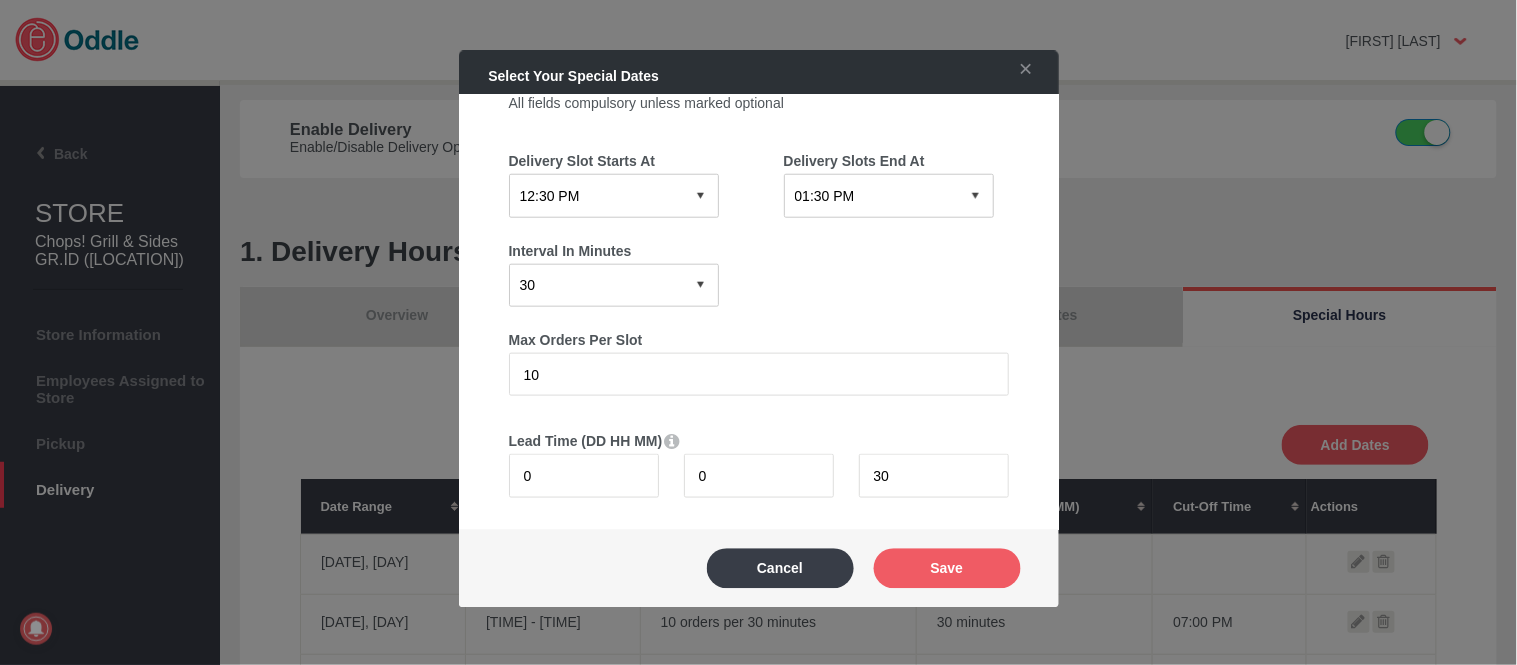 click on "Block this date
Override opening hours
Choose your
start
date
AUGUST  2025 M T W T F S S         01 02 03 04 05 06 07 08 09 10 11 12 13 14 15 16 17 18 19 20 21 22 23 24 25 26 27 28 29 30 31               false Clear date
Choose your
end
date
AUGUST  2025 M T W T F S S         01 02 03 04 05 06 07 08 09 10 11 12 13 14 15 16 17 18 19 20 21 22 23 24 25 26 27 28 29 30 31           0" at bounding box center [759, 120] 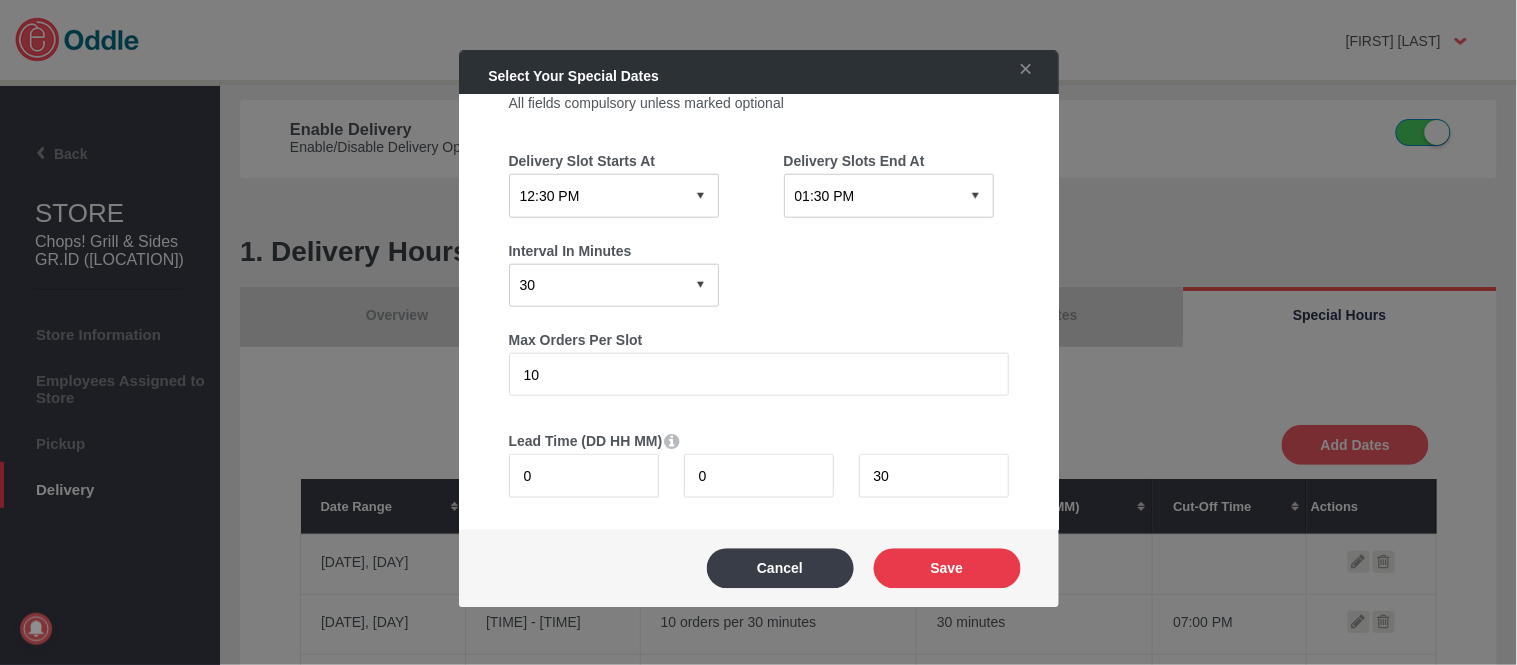 click on "Save" at bounding box center [947, 568] 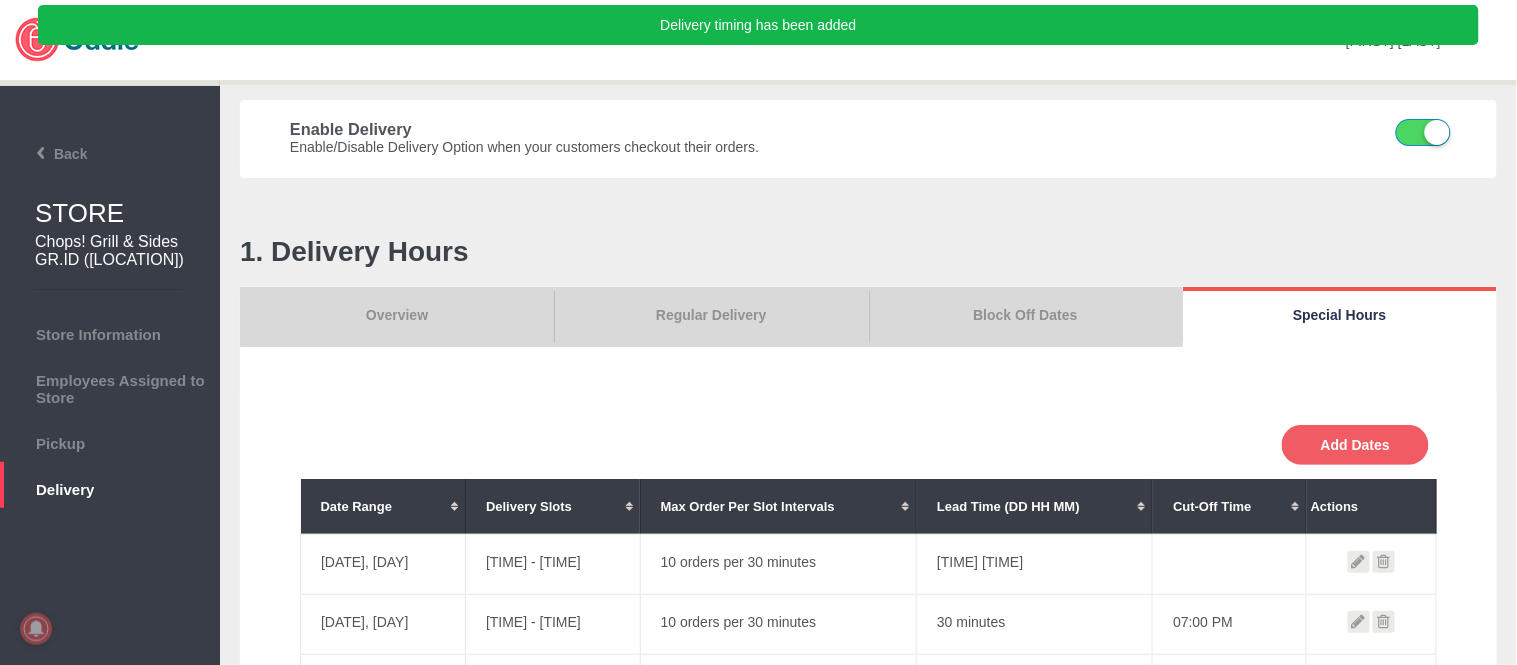 scroll, scrollTop: 444, scrollLeft: 0, axis: vertical 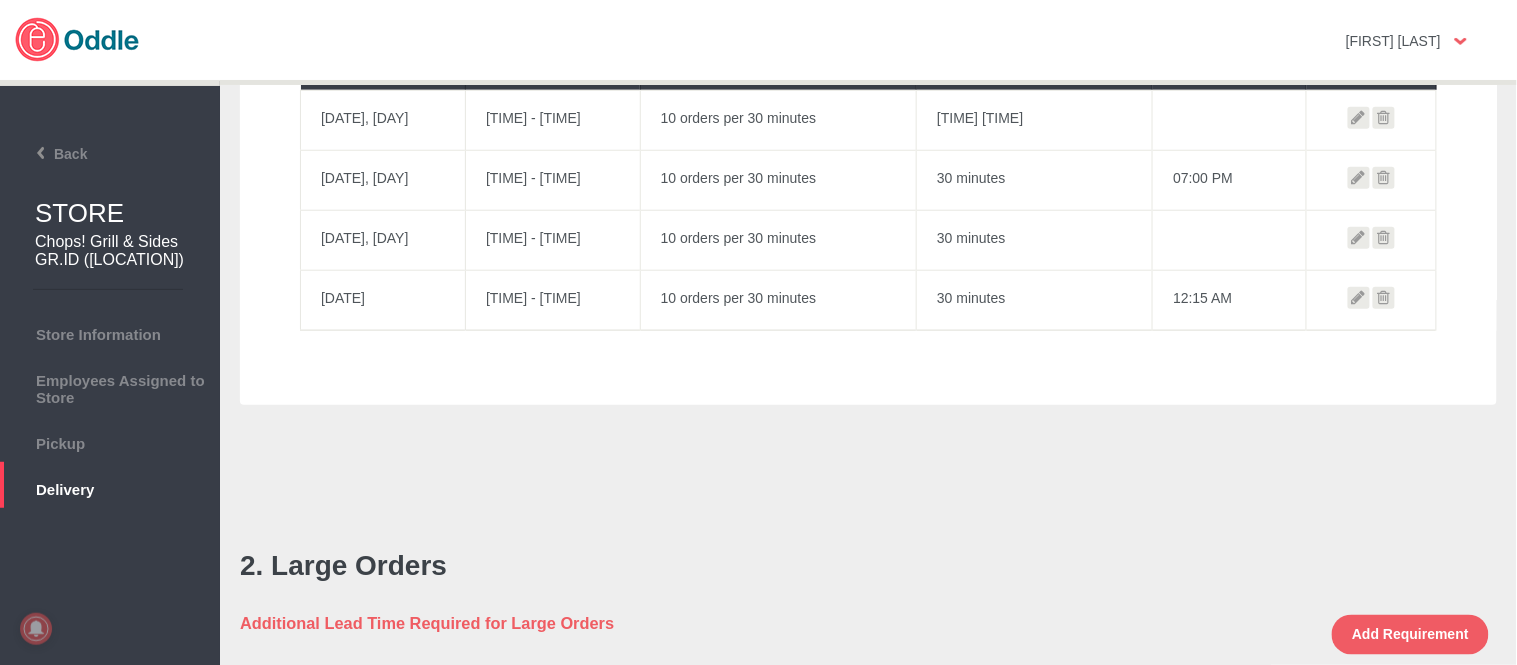 click at bounding box center [1359, 298] 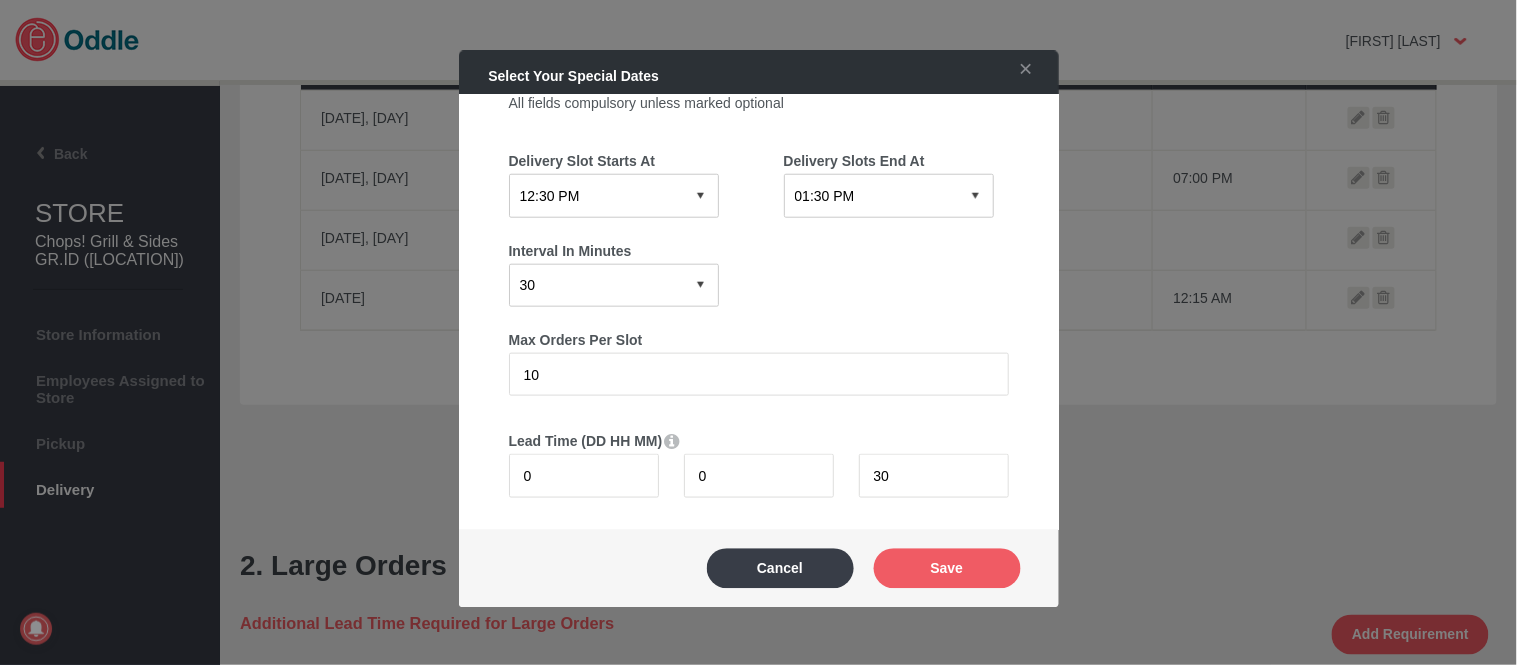 scroll, scrollTop: 448, scrollLeft: 0, axis: vertical 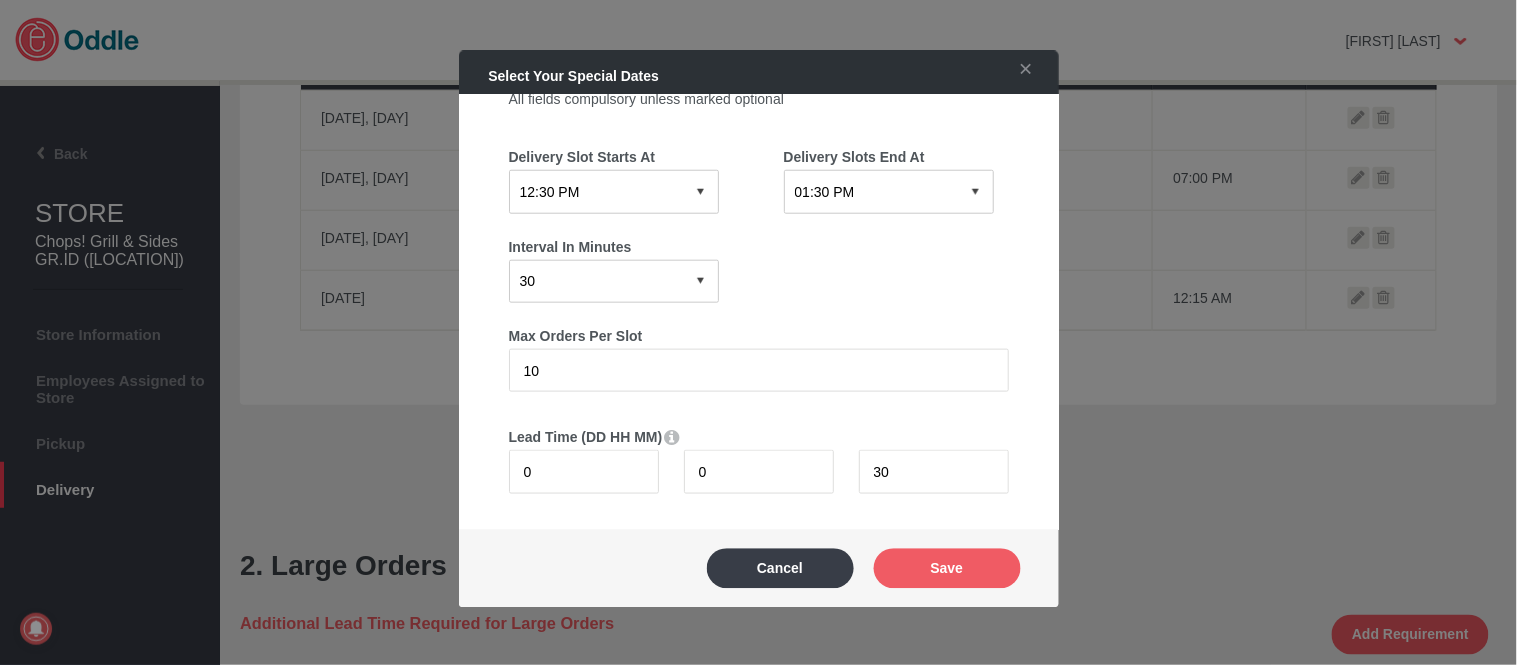 click on "0
15
30
60
120" at bounding box center (614, 280) 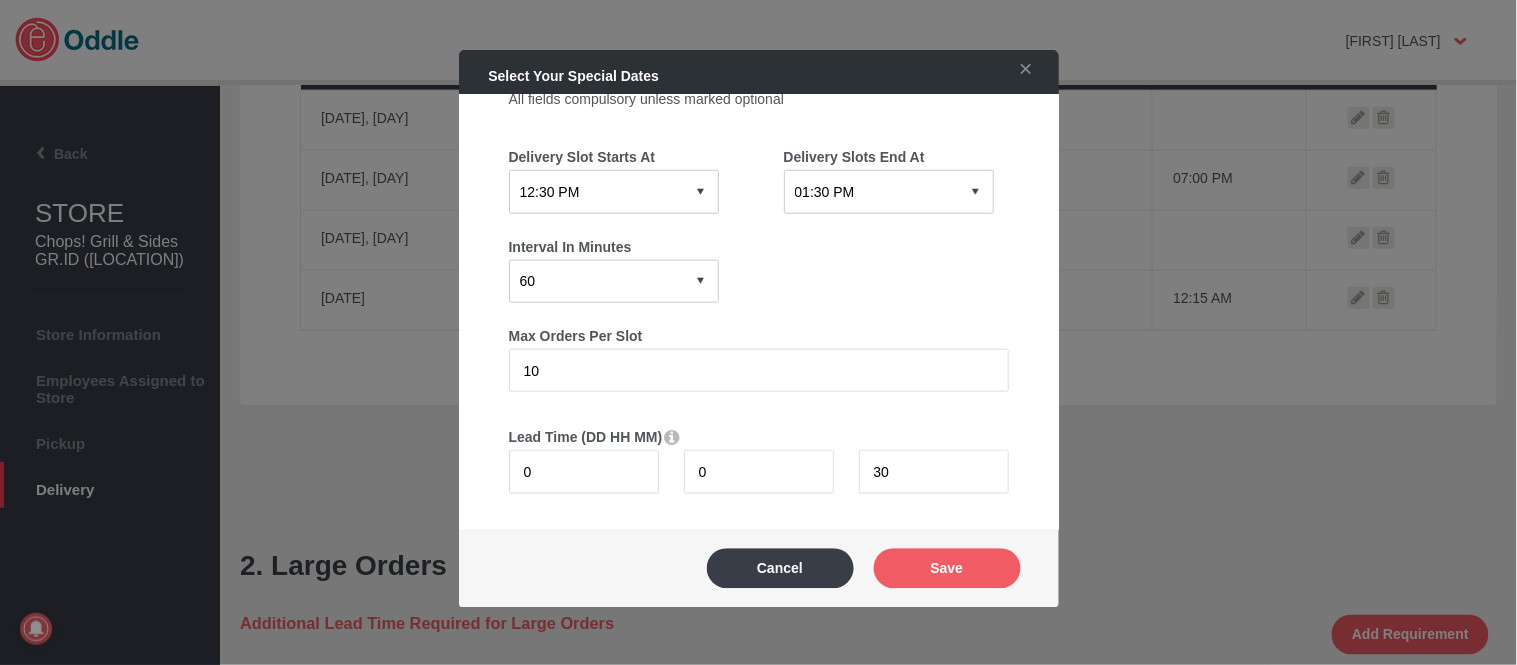 click on "0
15
30
60
120" at bounding box center (614, 280) 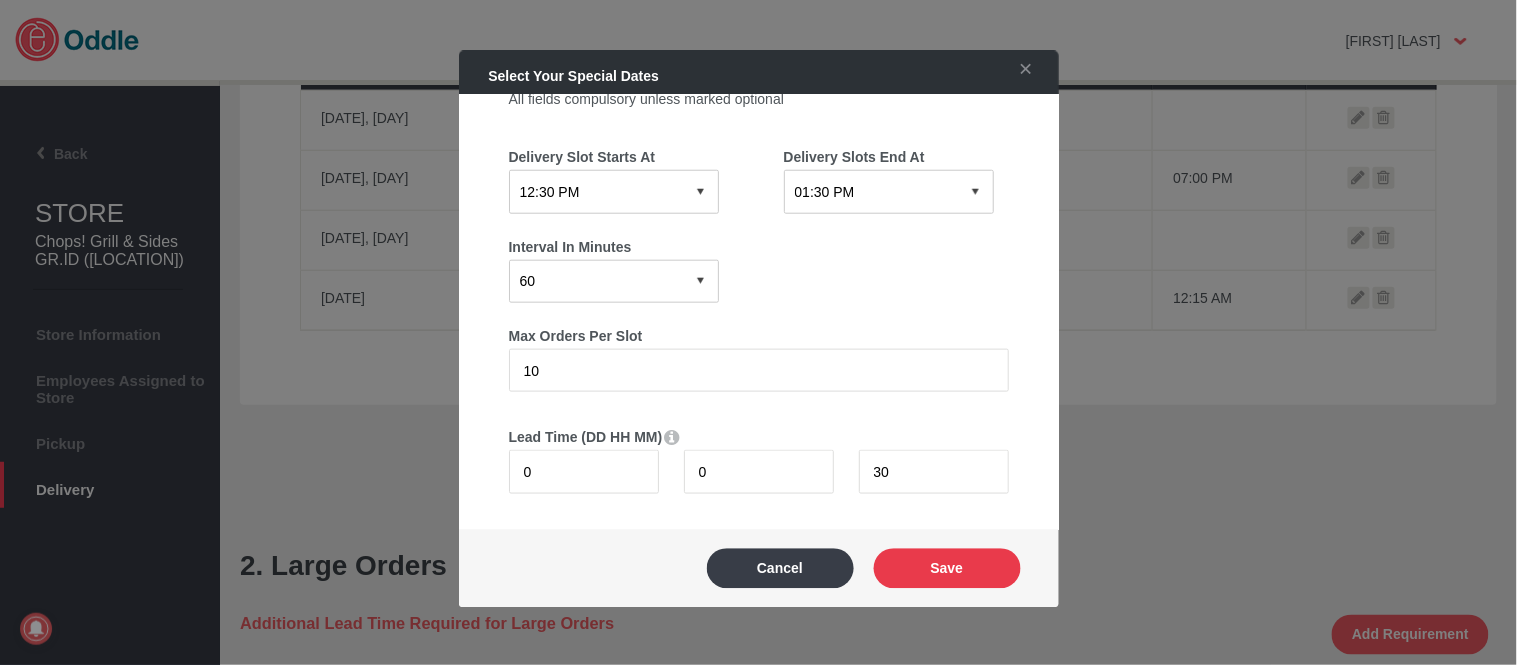 click on "Save" at bounding box center (947, 568) 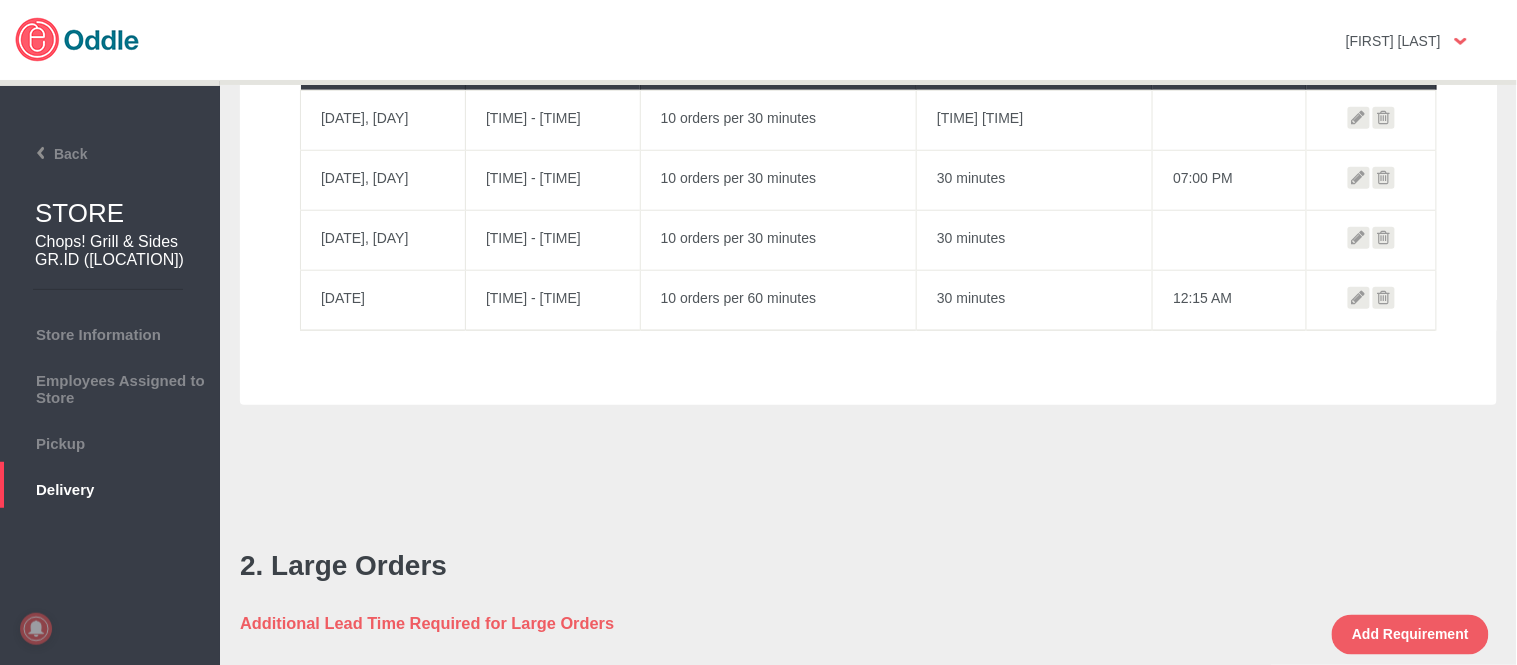 click at bounding box center [1384, 298] 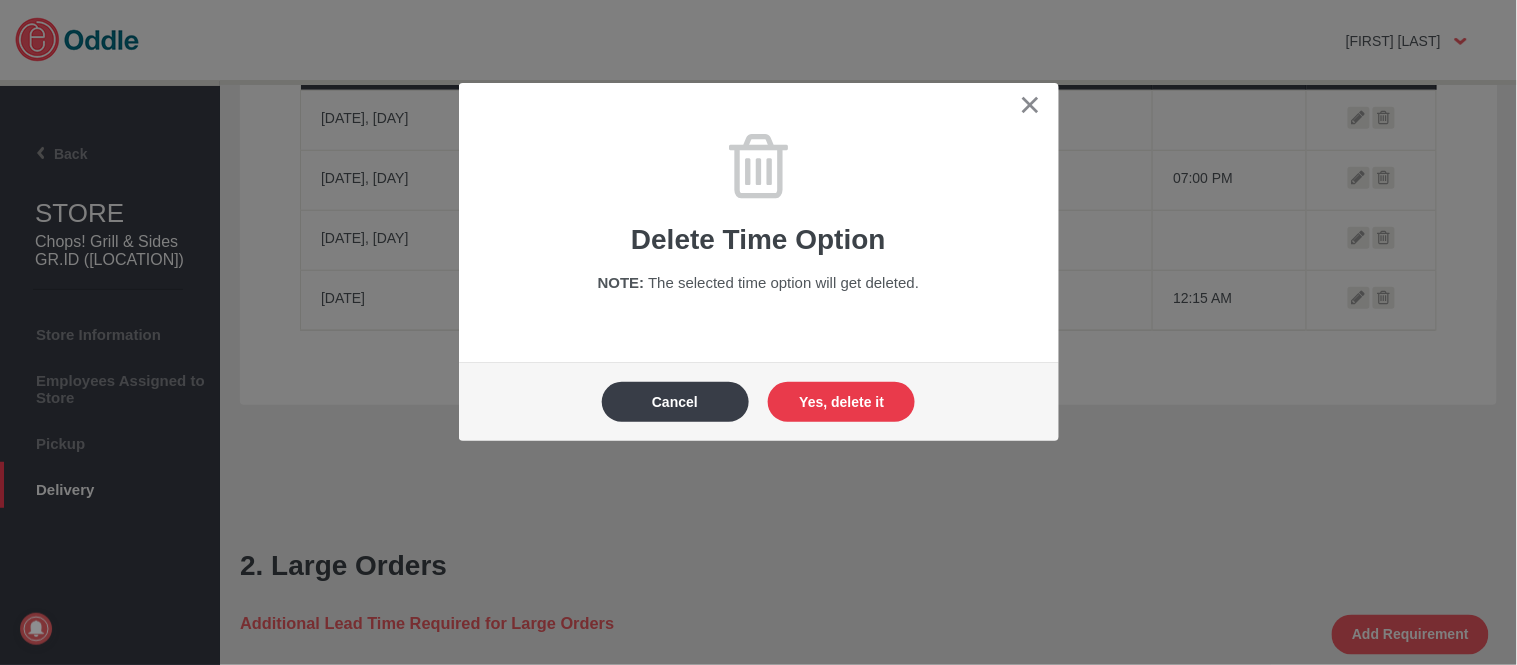 click on "Yes, delete it" at bounding box center [841, 402] 